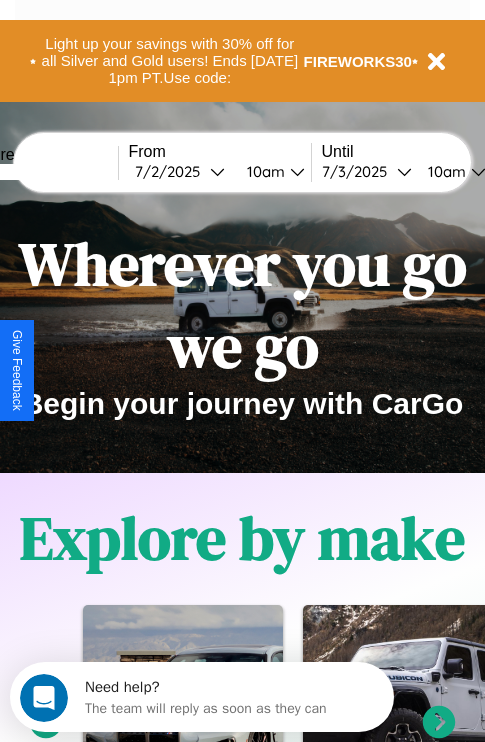scroll, scrollTop: 0, scrollLeft: 0, axis: both 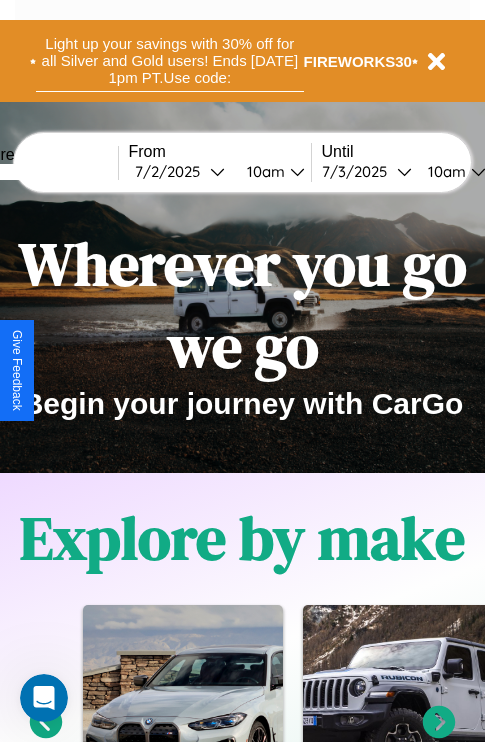 click on "Light up your savings with 30% off for all Silver and Gold users! Ends [DATE] 1pm PT.  Use code:" at bounding box center (170, 61) 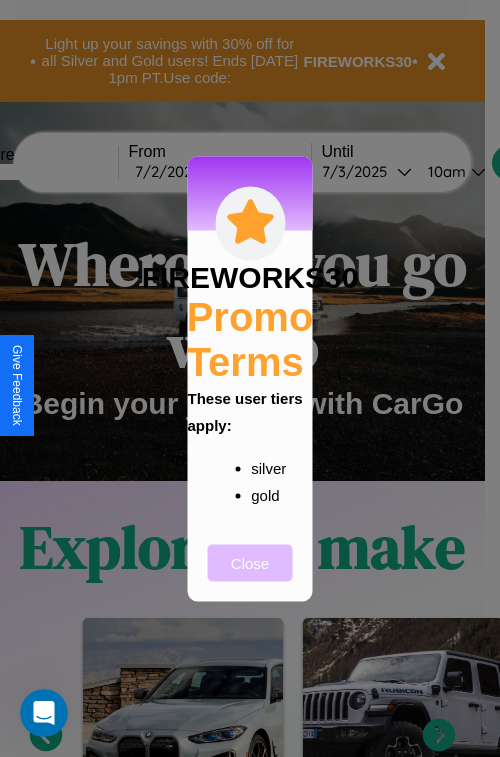 click on "Close" at bounding box center [250, 562] 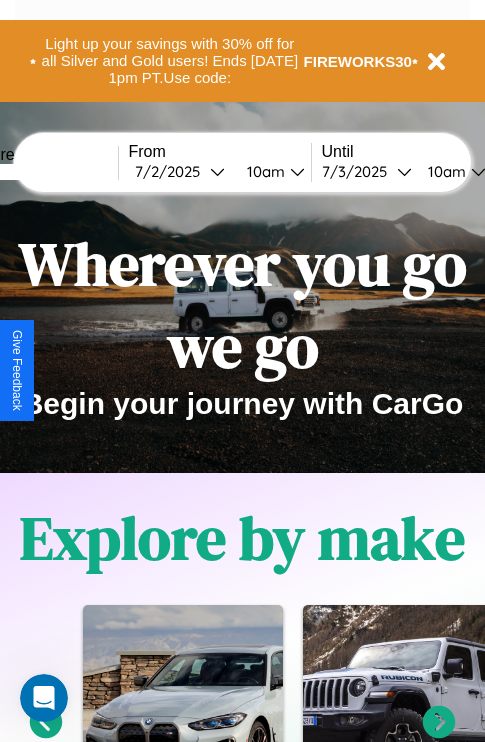 click at bounding box center [43, 172] 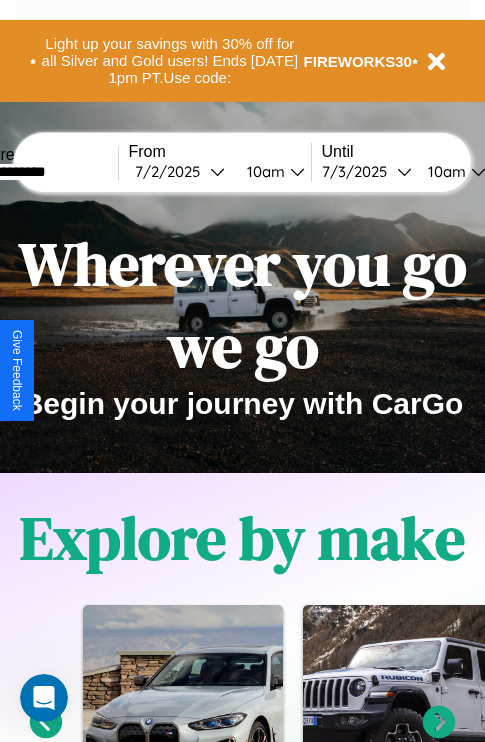 type on "**********" 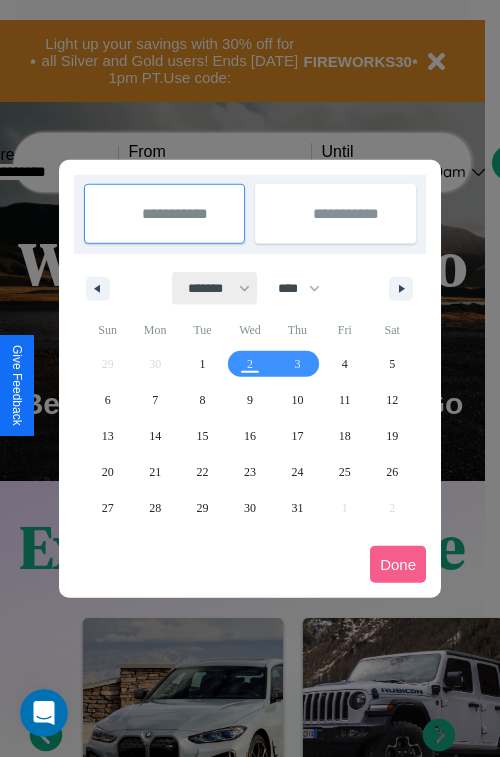 click on "******* ******** ***** ***** *** **** **** ****** ********* ******* ******** ********" at bounding box center (215, 288) 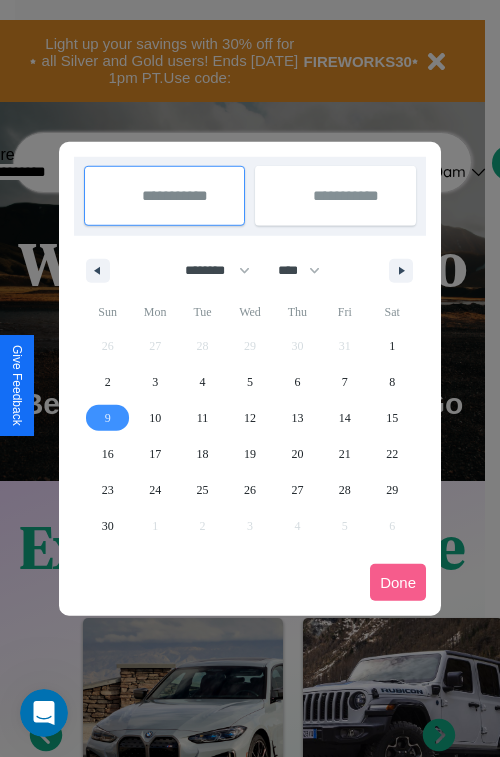 click on "9" at bounding box center (108, 418) 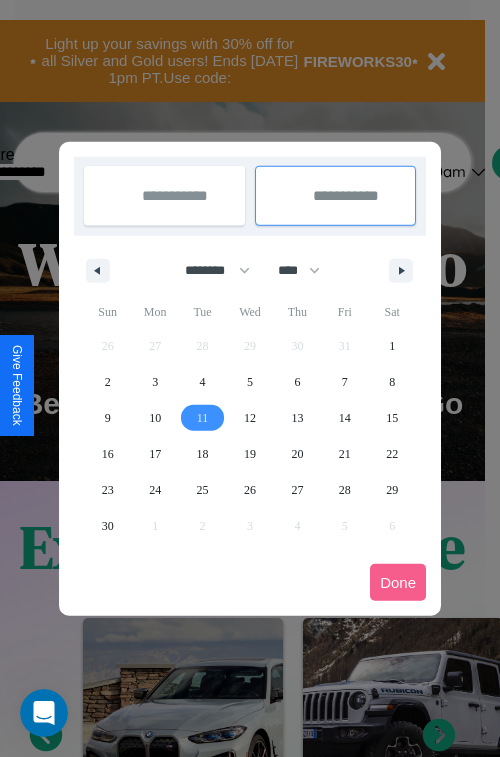 click on "11" at bounding box center (203, 418) 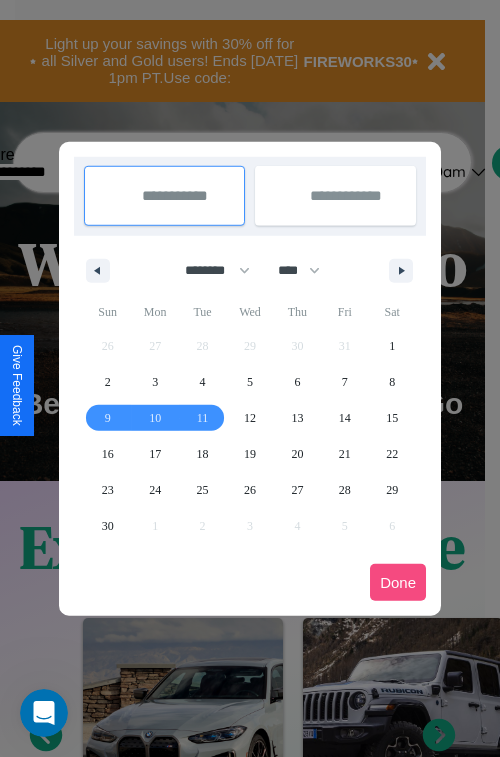 click on "Done" at bounding box center [398, 582] 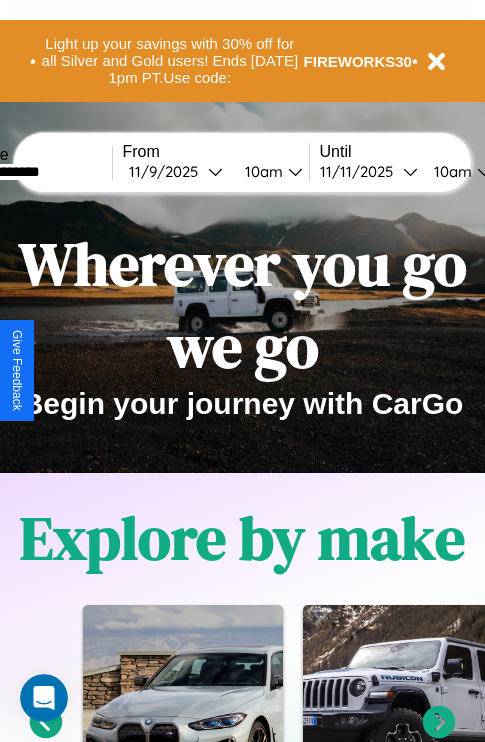 scroll, scrollTop: 0, scrollLeft: 73, axis: horizontal 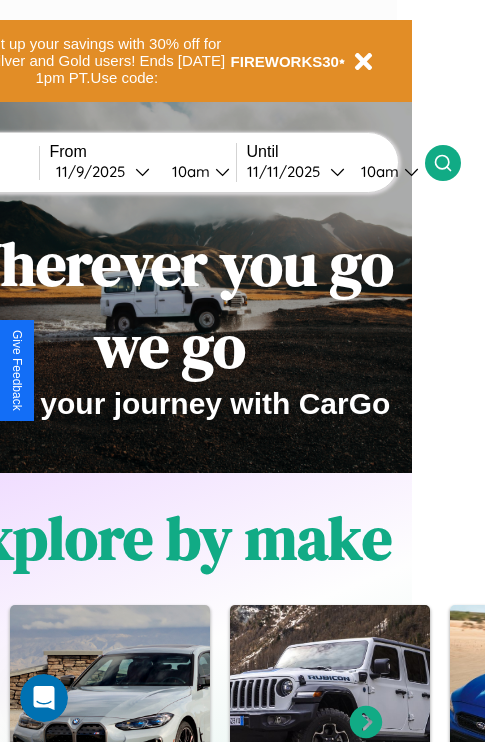 click 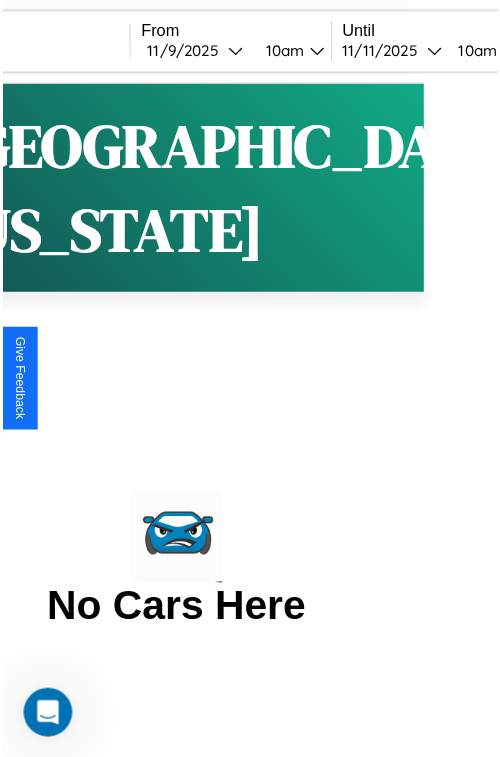 scroll, scrollTop: 0, scrollLeft: 0, axis: both 